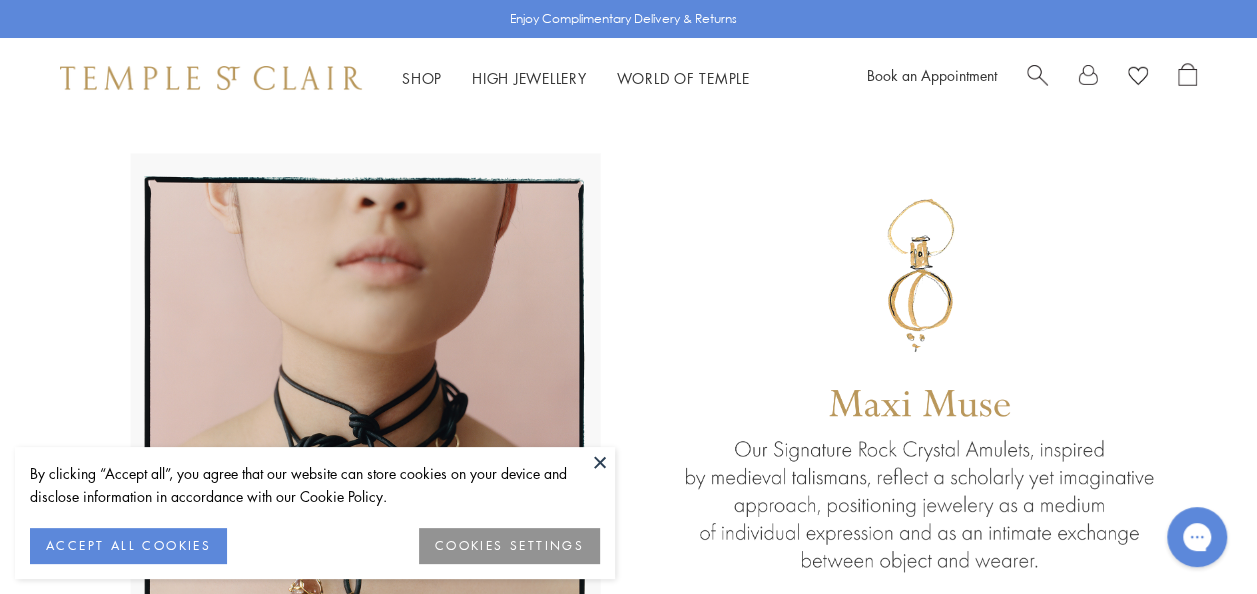 scroll, scrollTop: 0, scrollLeft: 0, axis: both 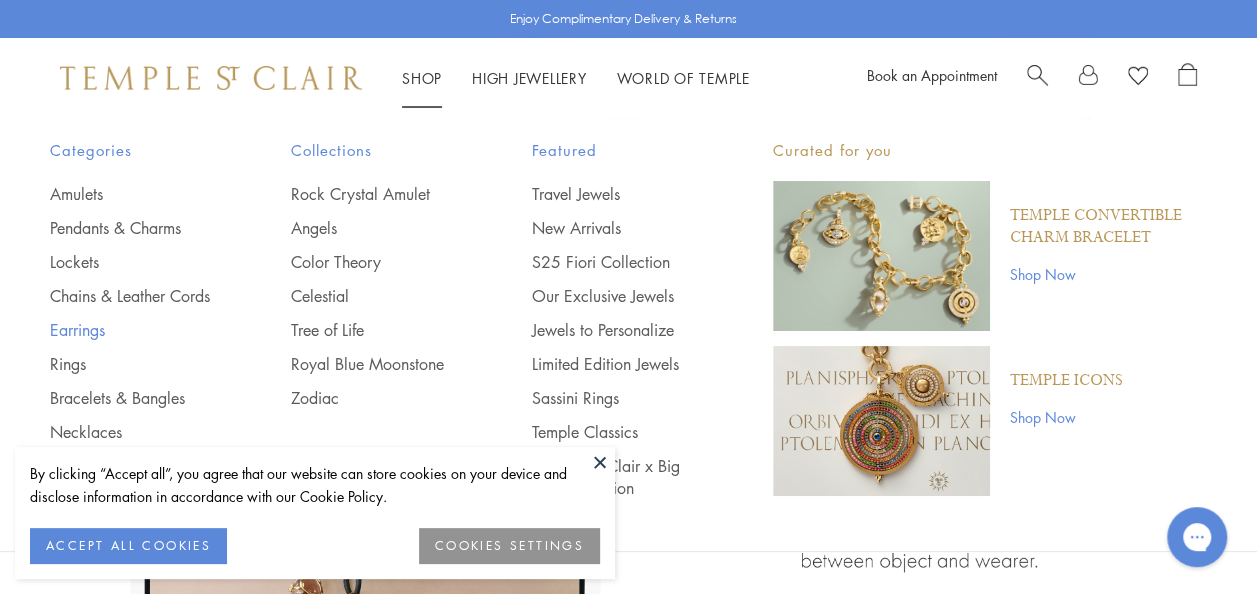 click on "Earrings" at bounding box center (130, 330) 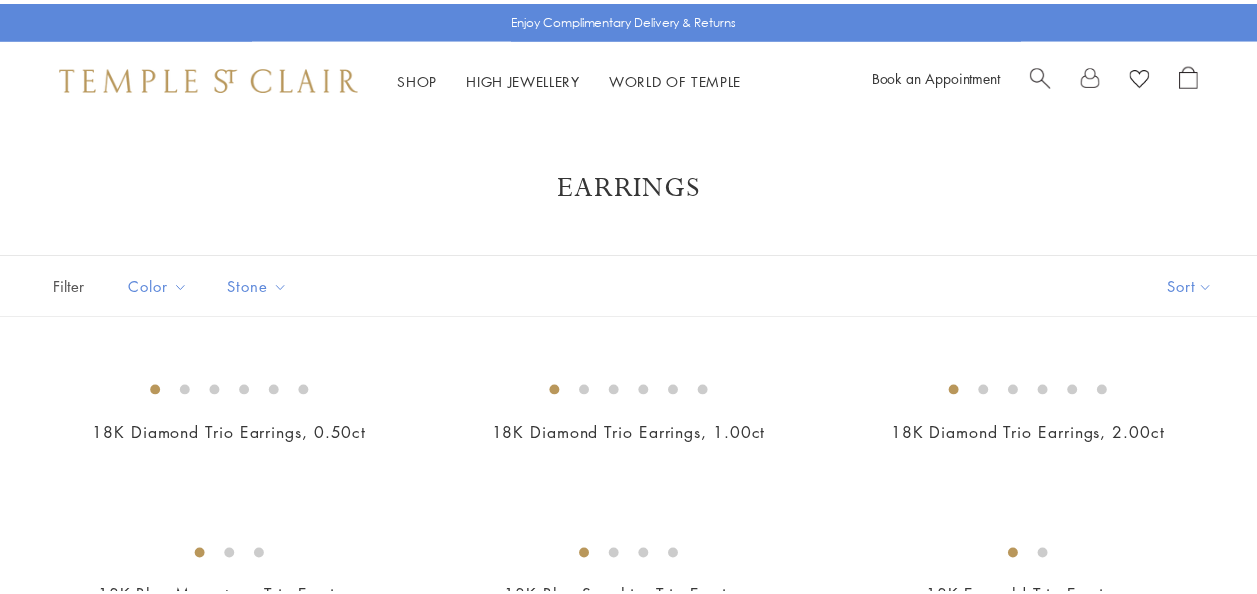 scroll, scrollTop: 0, scrollLeft: 0, axis: both 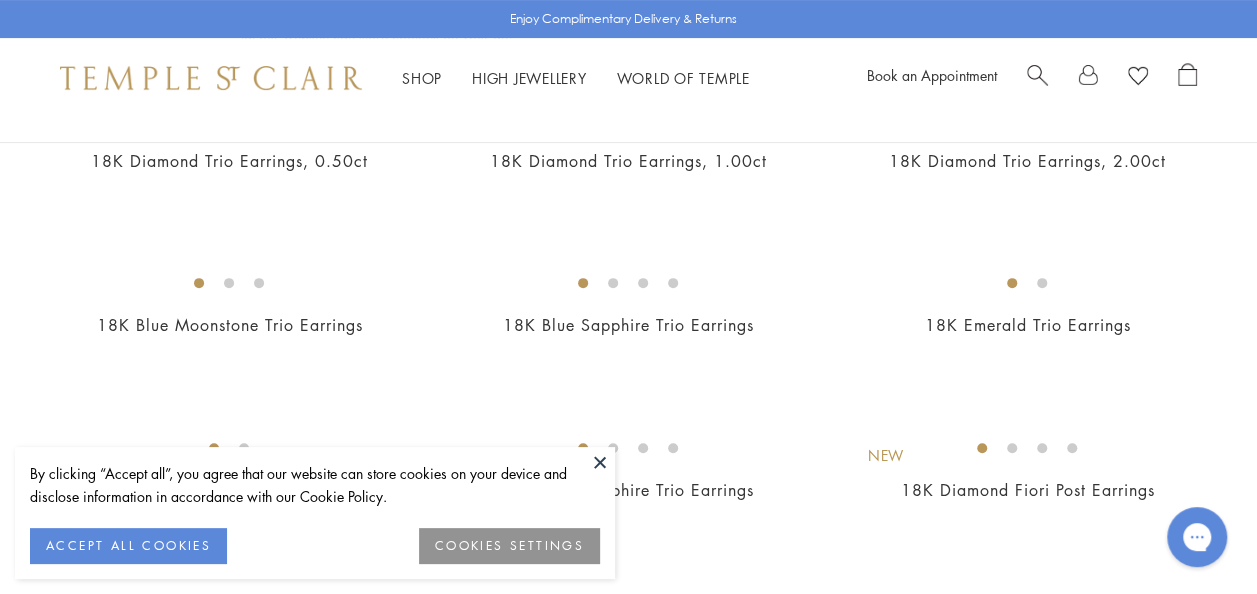 click at bounding box center [600, 462] 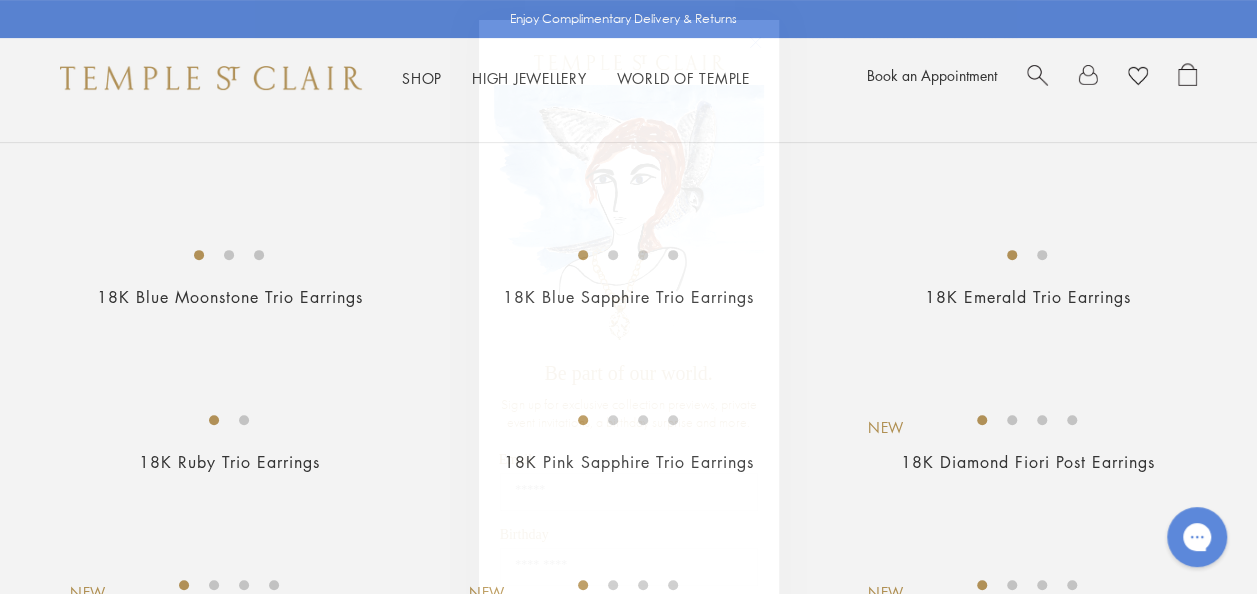click 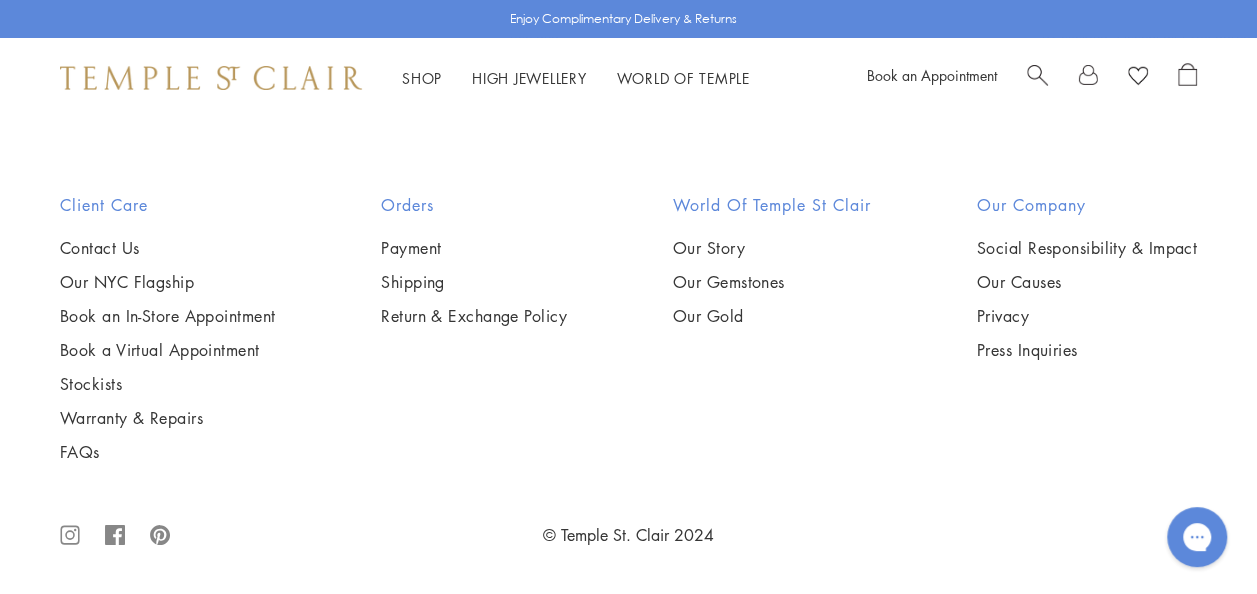 scroll, scrollTop: 8800, scrollLeft: 0, axis: vertical 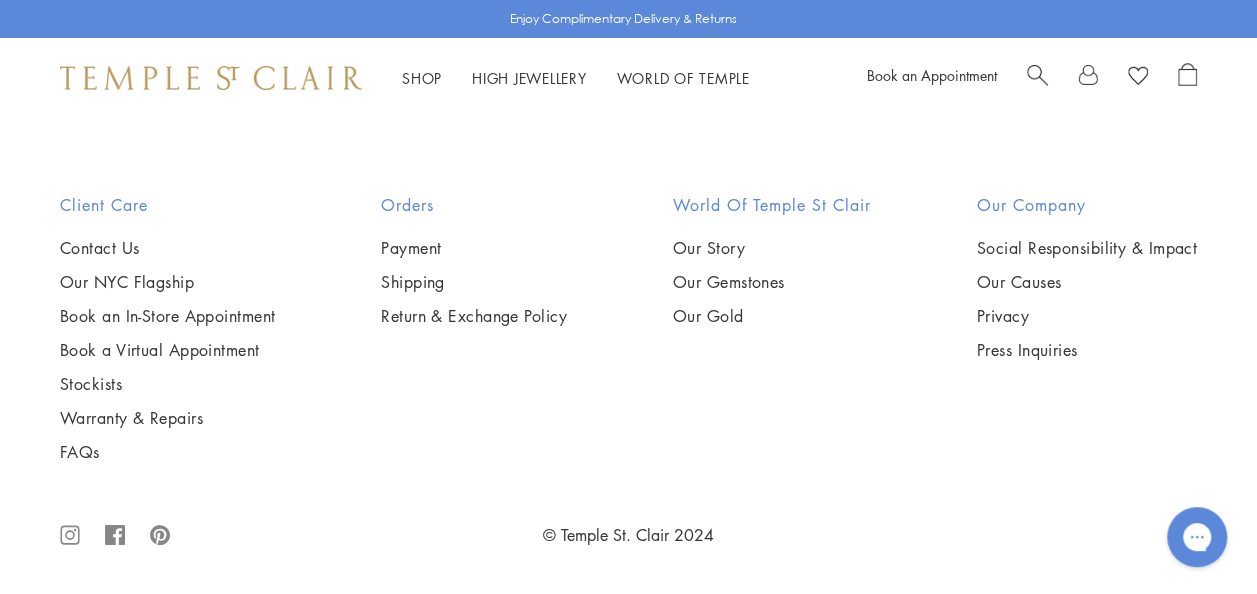 click on "2" at bounding box center [597, -236] 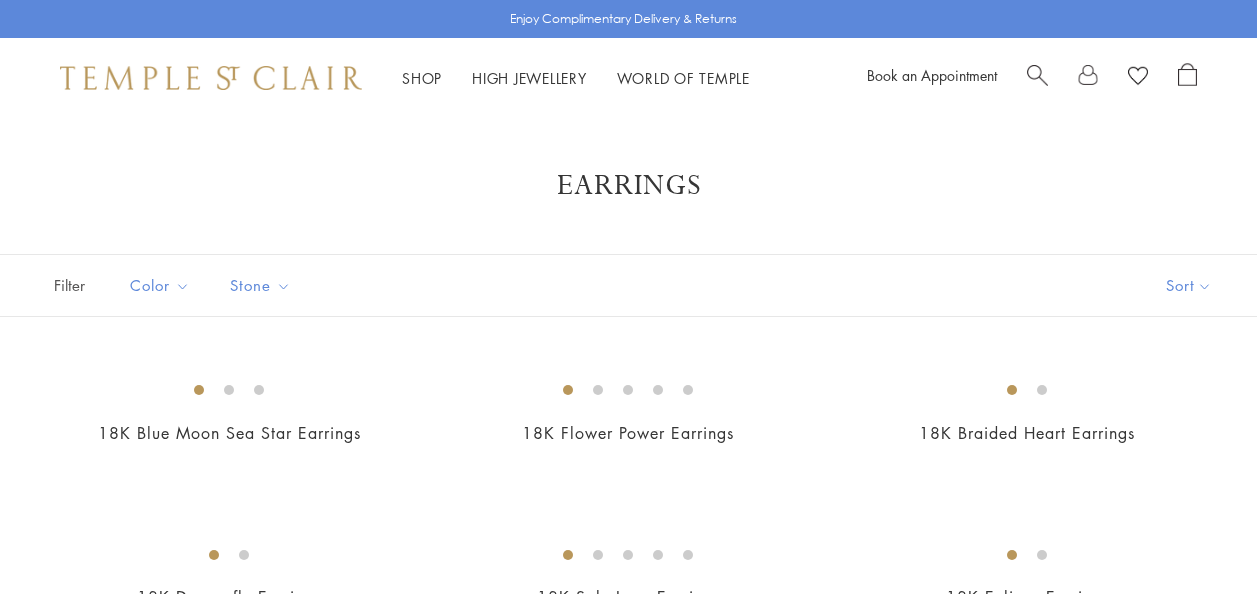 scroll, scrollTop: 0, scrollLeft: 0, axis: both 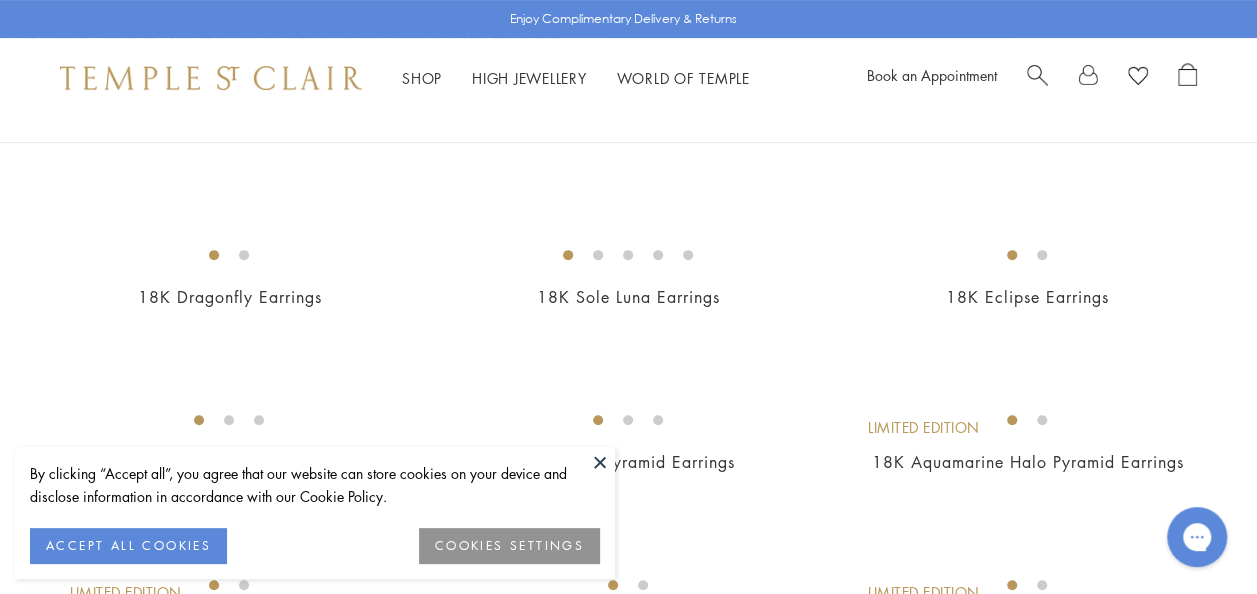 click at bounding box center (600, 462) 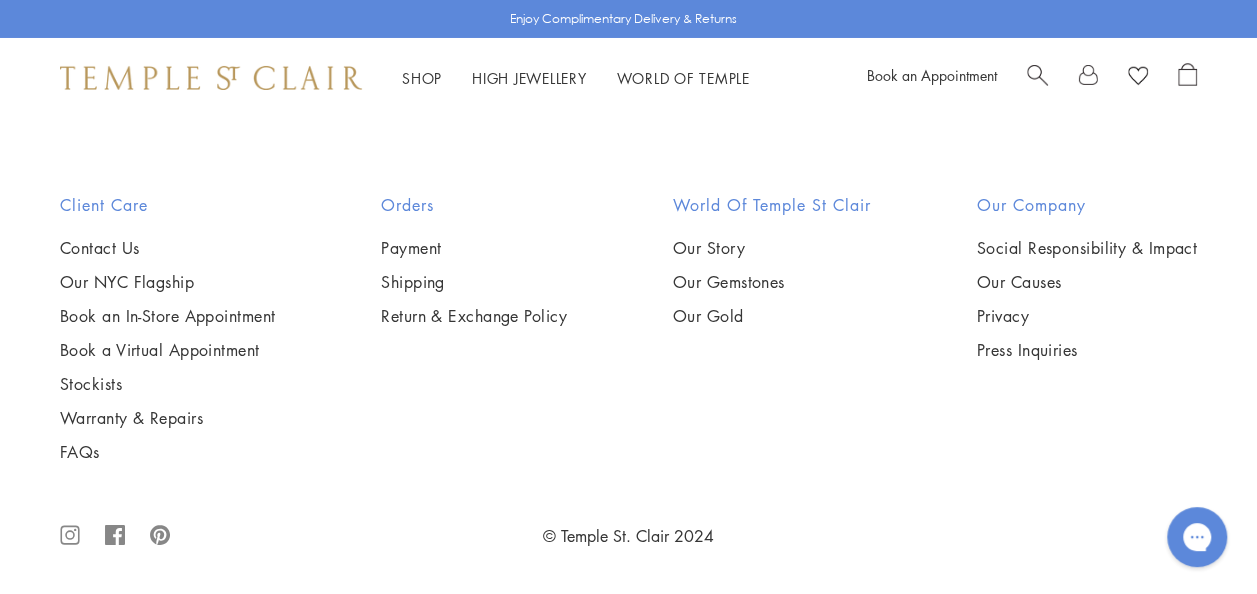 scroll, scrollTop: 8400, scrollLeft: 0, axis: vertical 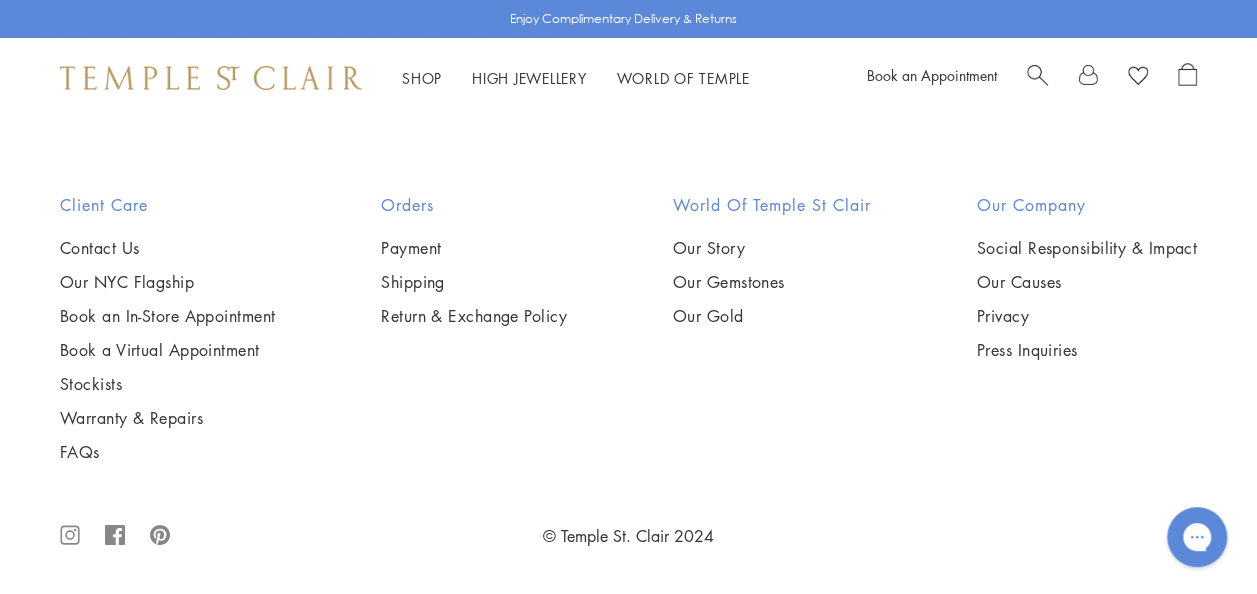 click on "3" at bounding box center [694, -236] 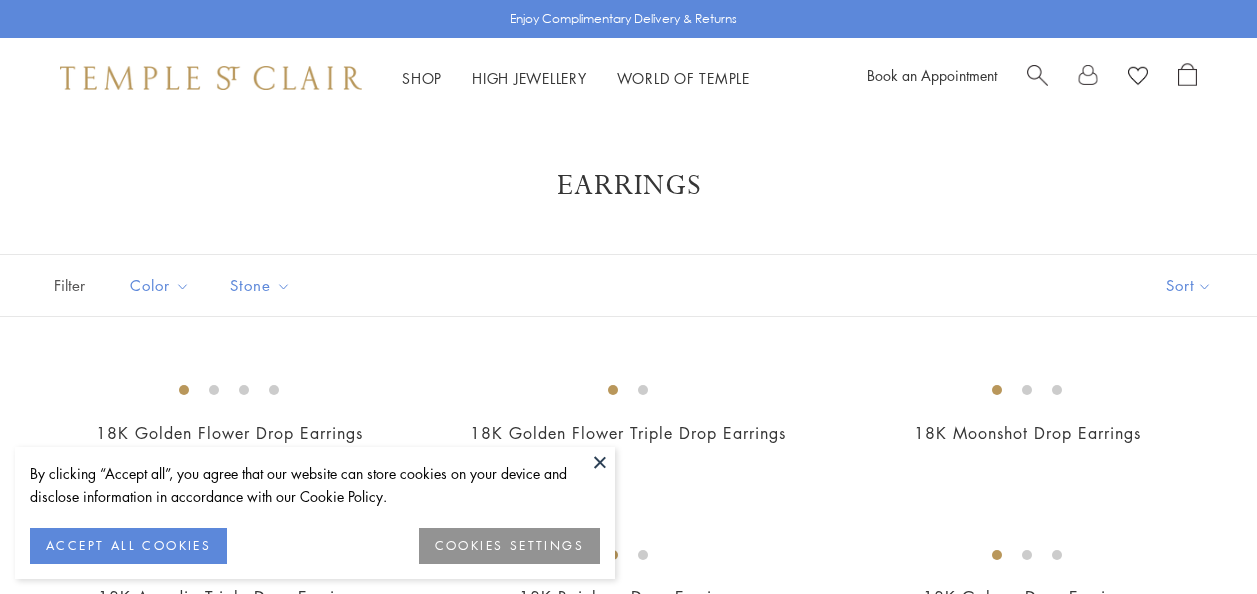 scroll, scrollTop: 0, scrollLeft: 0, axis: both 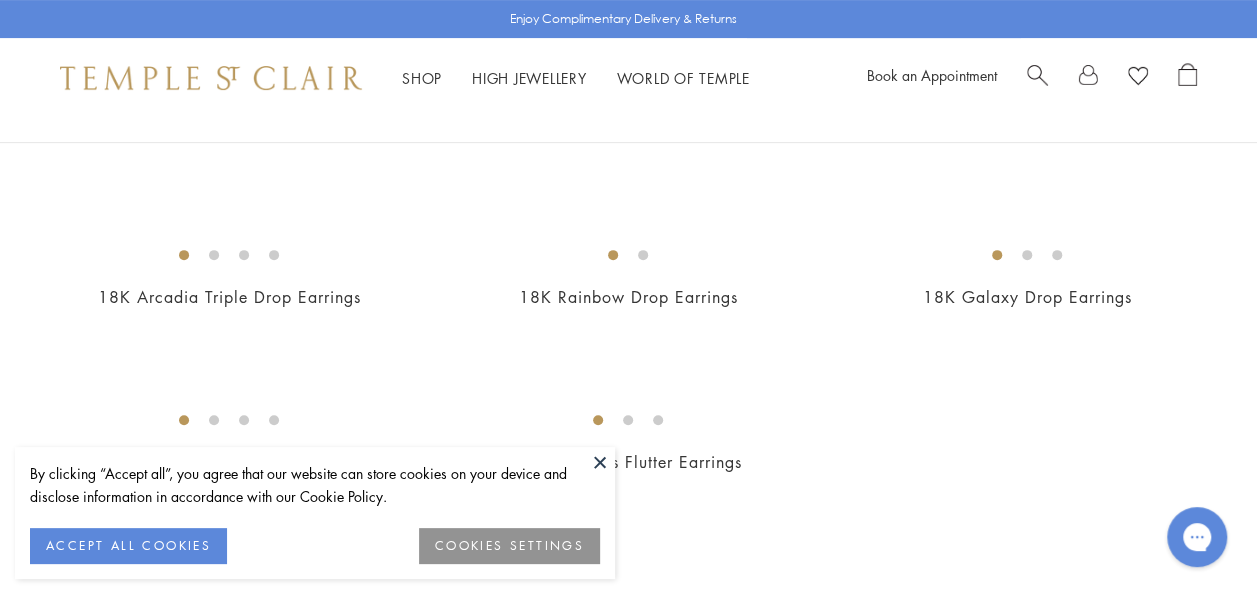 click at bounding box center (600, 462) 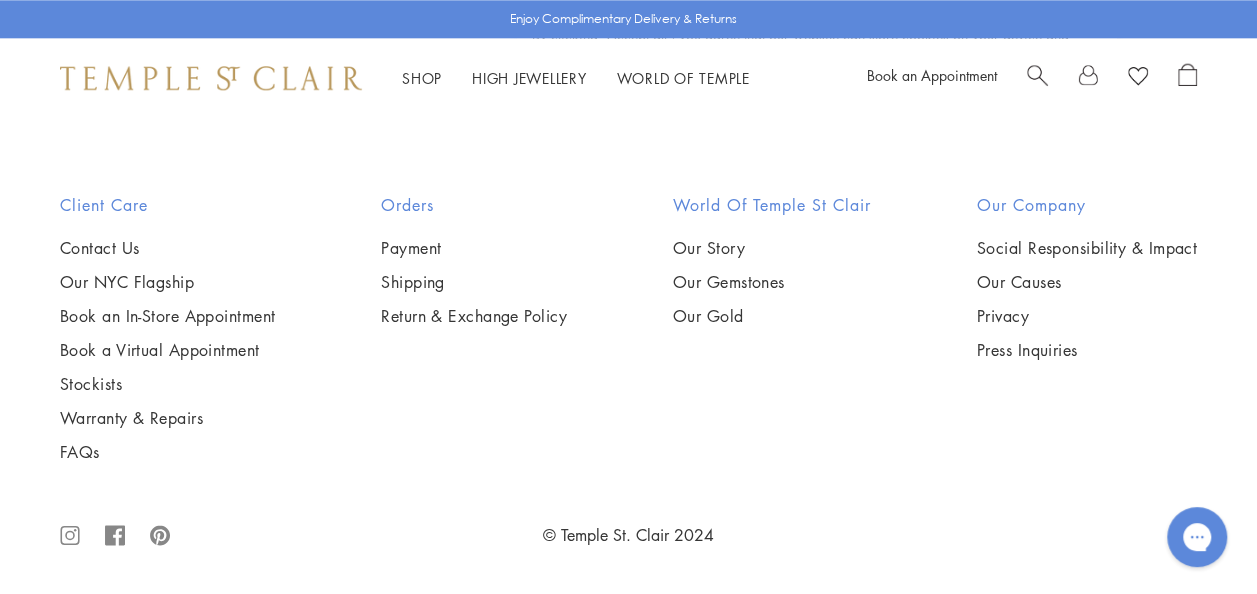 scroll, scrollTop: 1700, scrollLeft: 0, axis: vertical 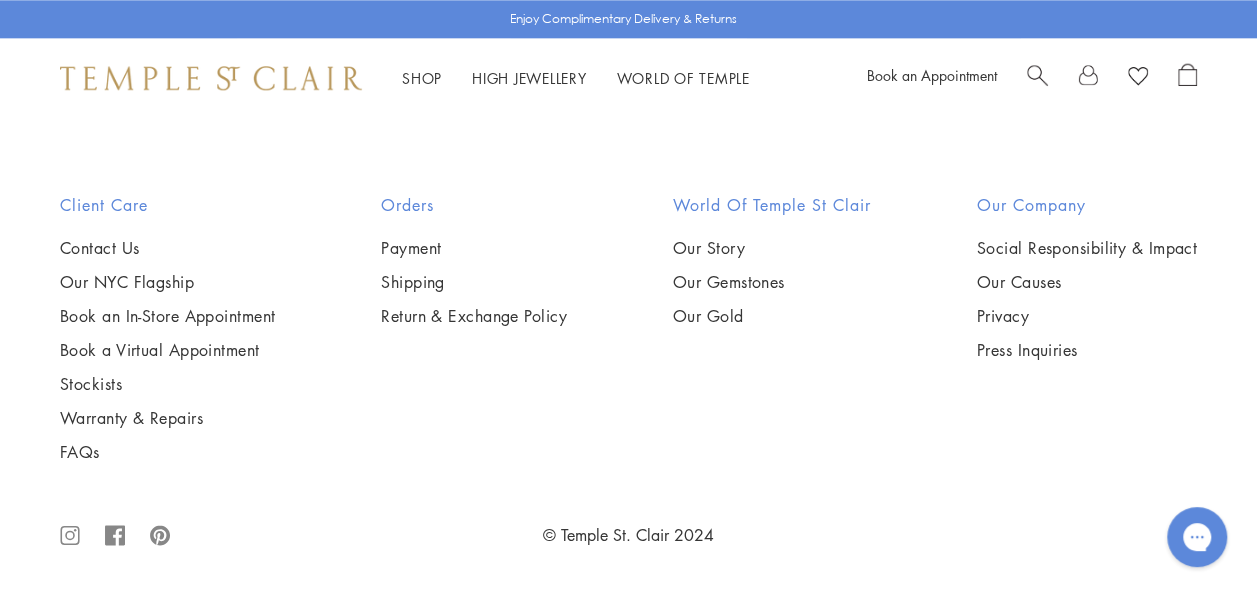 click on "1" at bounding box center (595, -236) 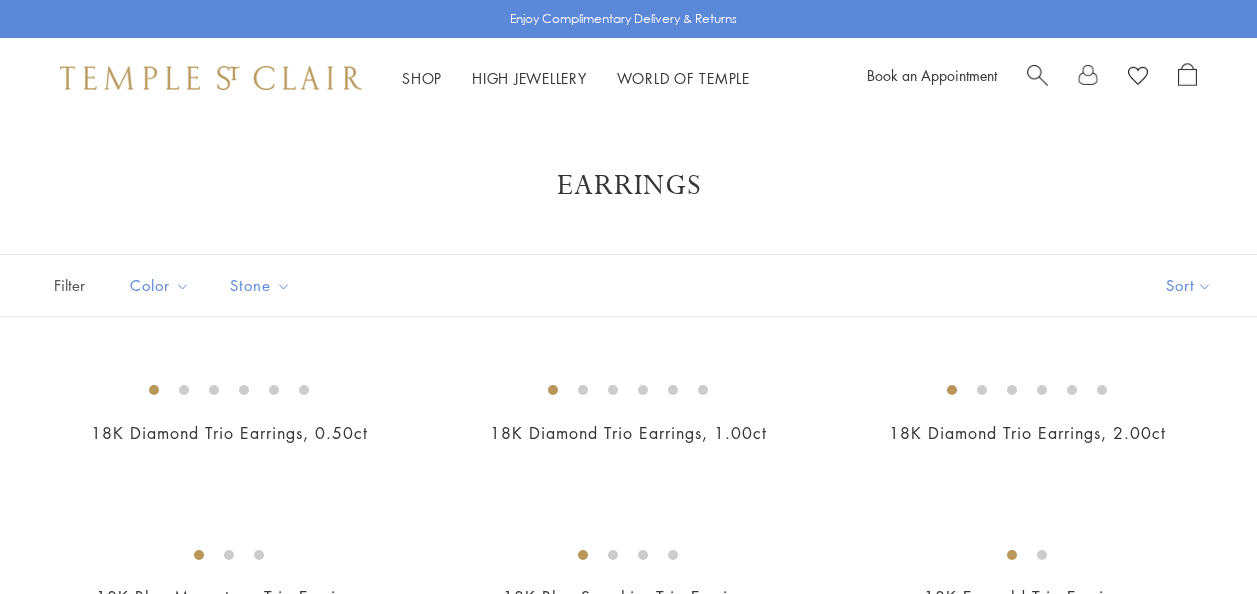 scroll, scrollTop: 0, scrollLeft: 0, axis: both 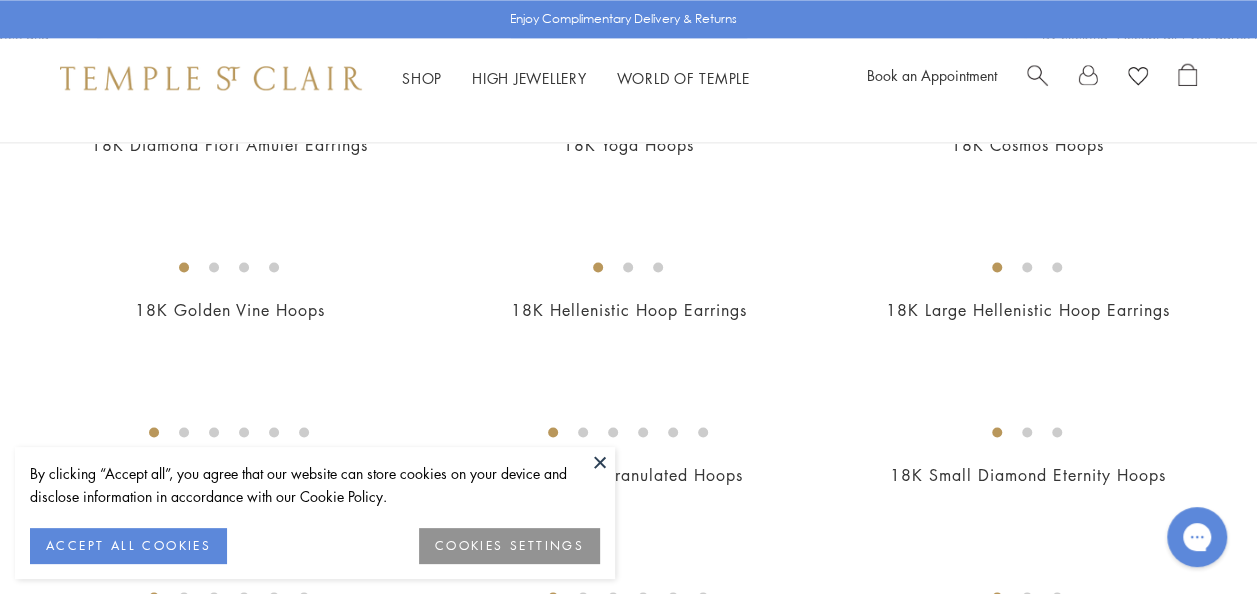 click on "18K Diamond Fiori Post Earrings" at bounding box center (1027, -538) 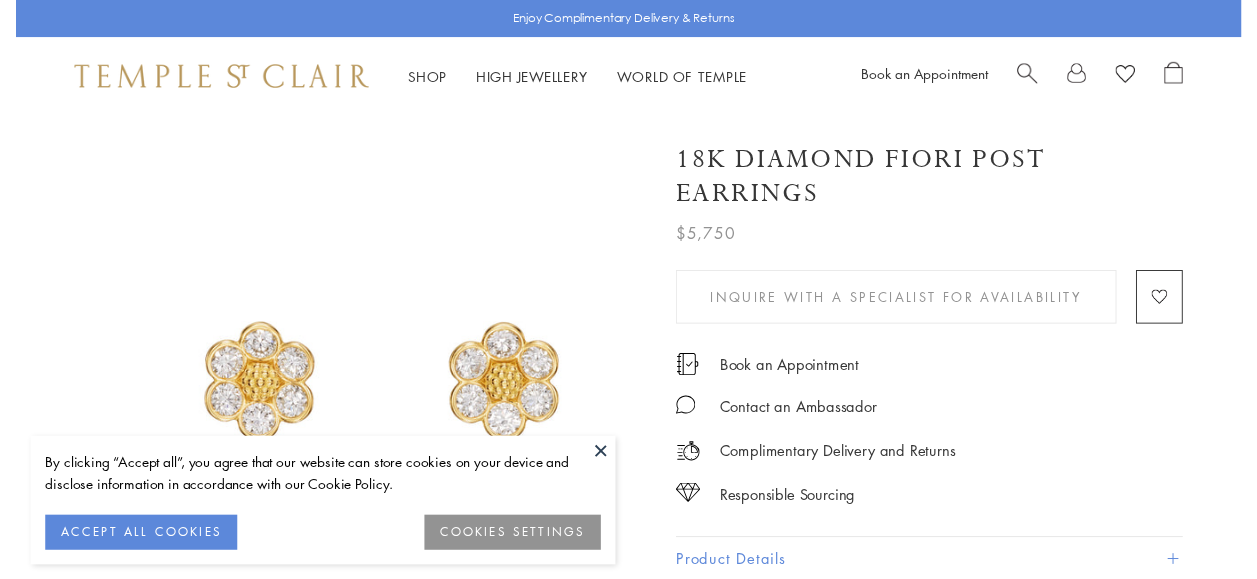 scroll, scrollTop: 0, scrollLeft: 0, axis: both 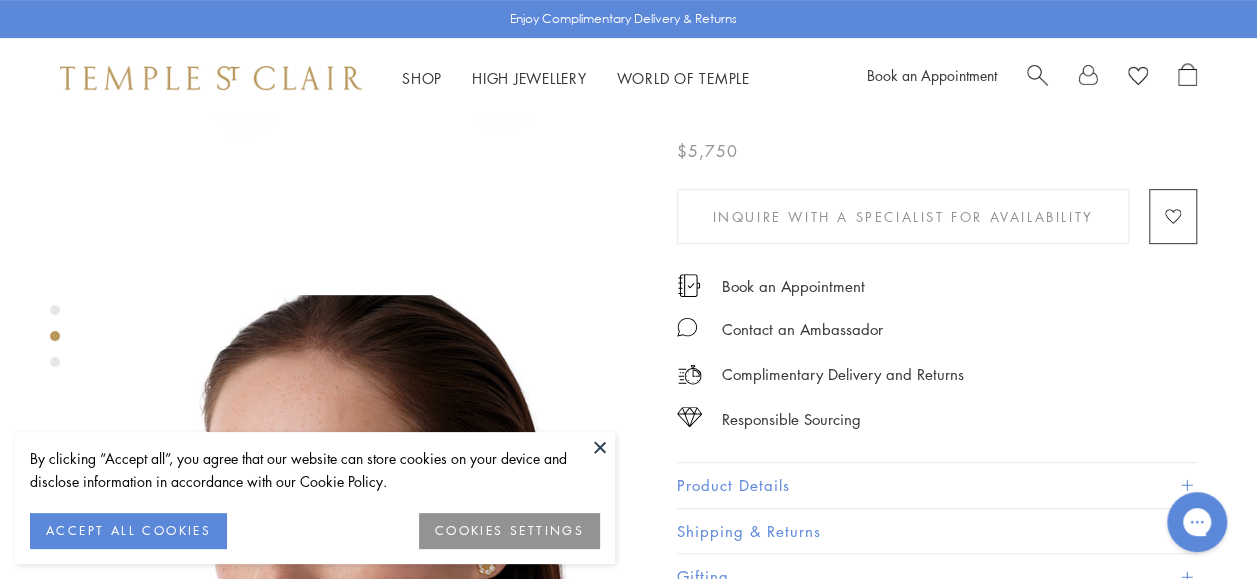 drag, startPoint x: 127, startPoint y: 527, endPoint x: 145, endPoint y: 510, distance: 24.758837 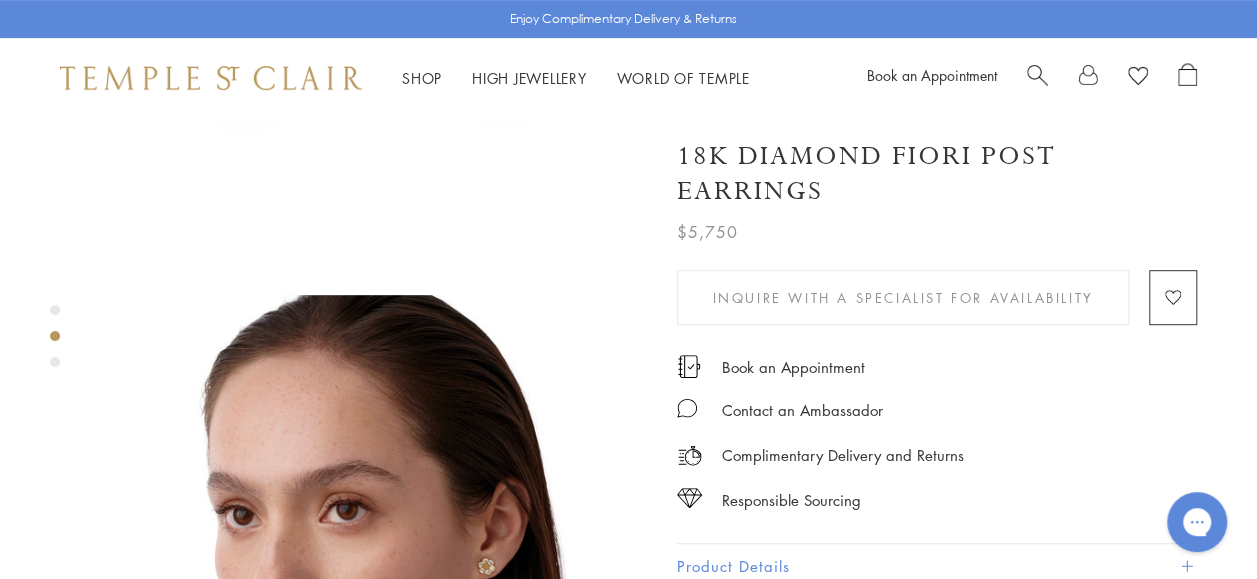 scroll, scrollTop: 800, scrollLeft: 0, axis: vertical 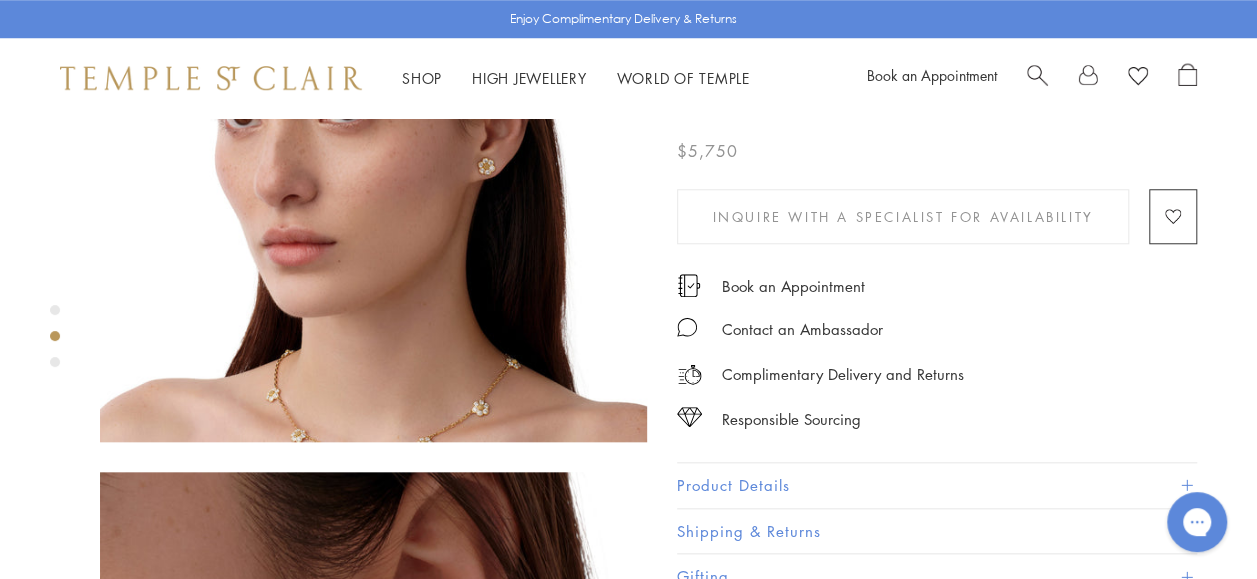click at bounding box center [1186, 485] 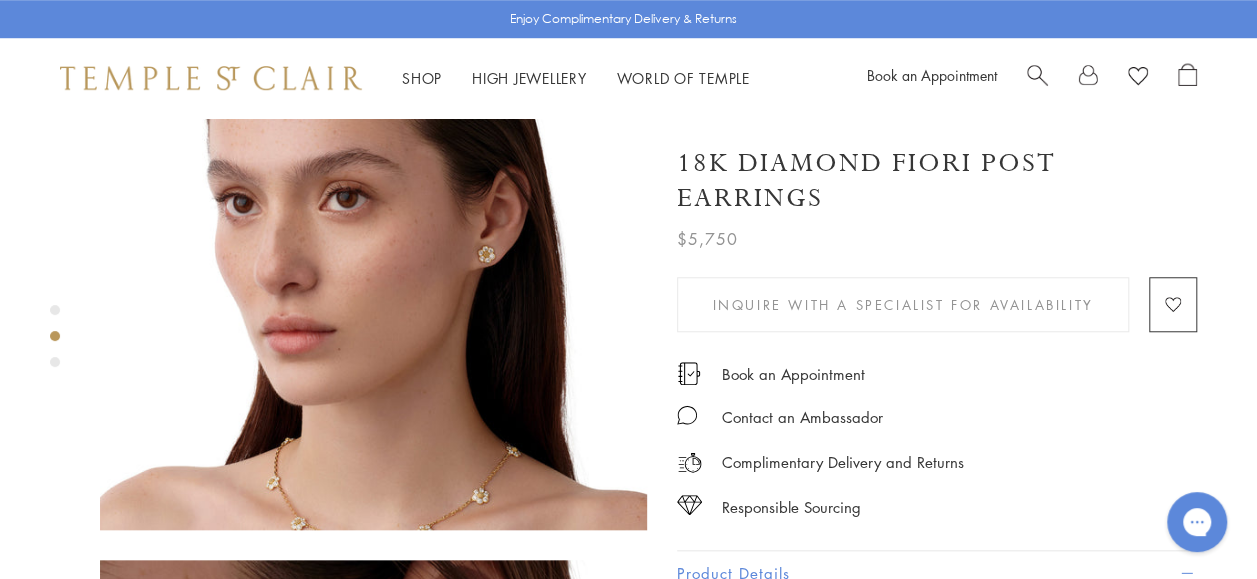 scroll, scrollTop: 600, scrollLeft: 0, axis: vertical 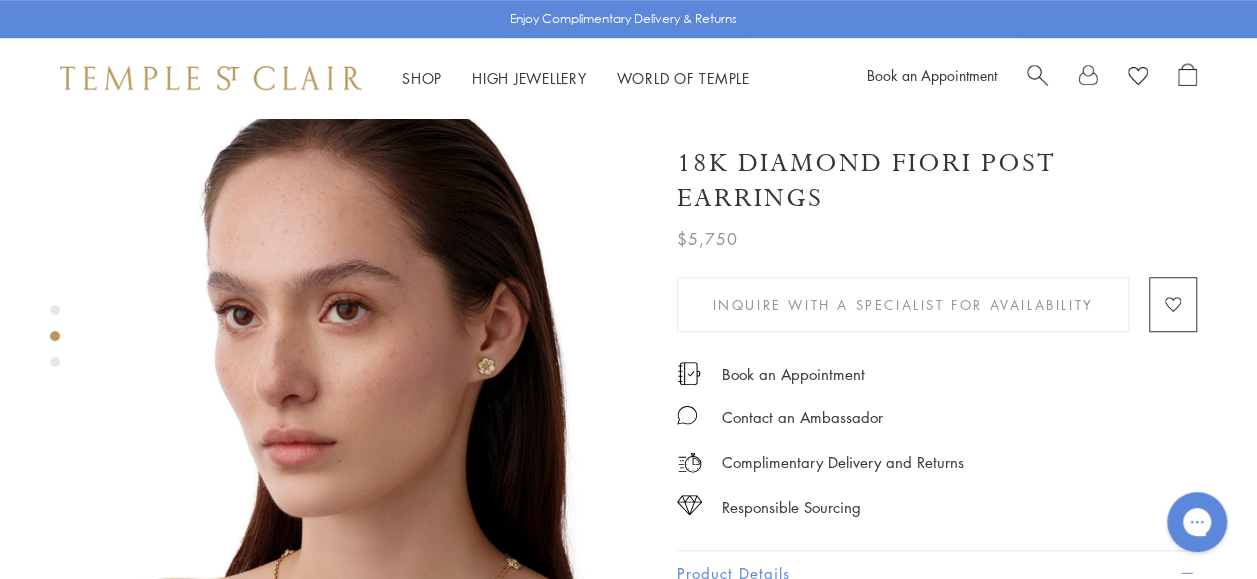 click at bounding box center [373, 368] 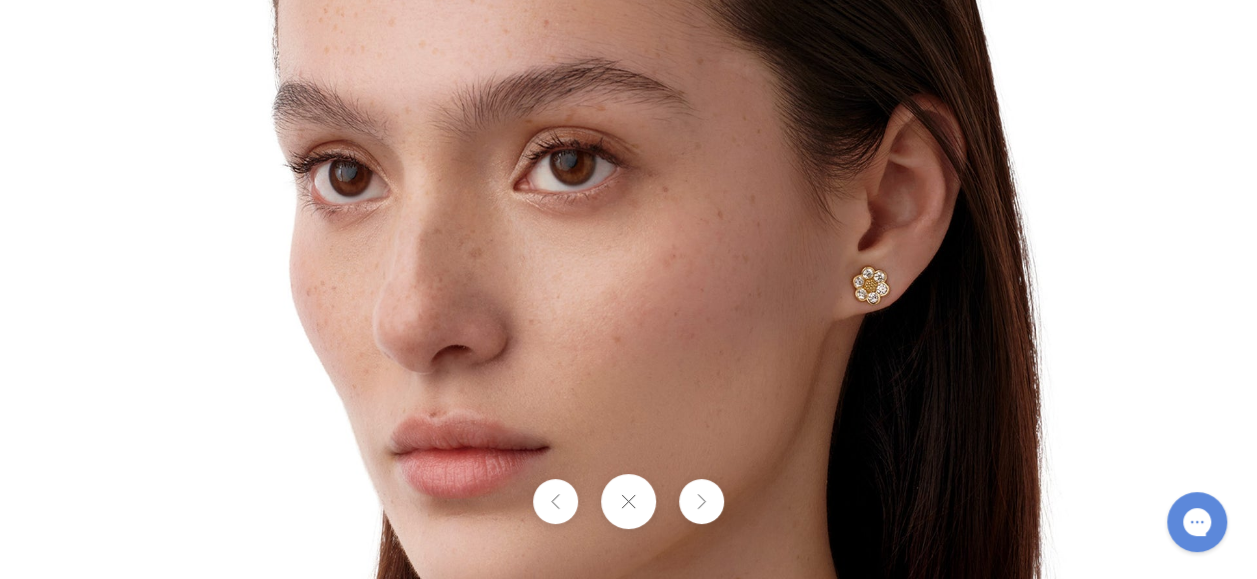 click at bounding box center [629, 290] 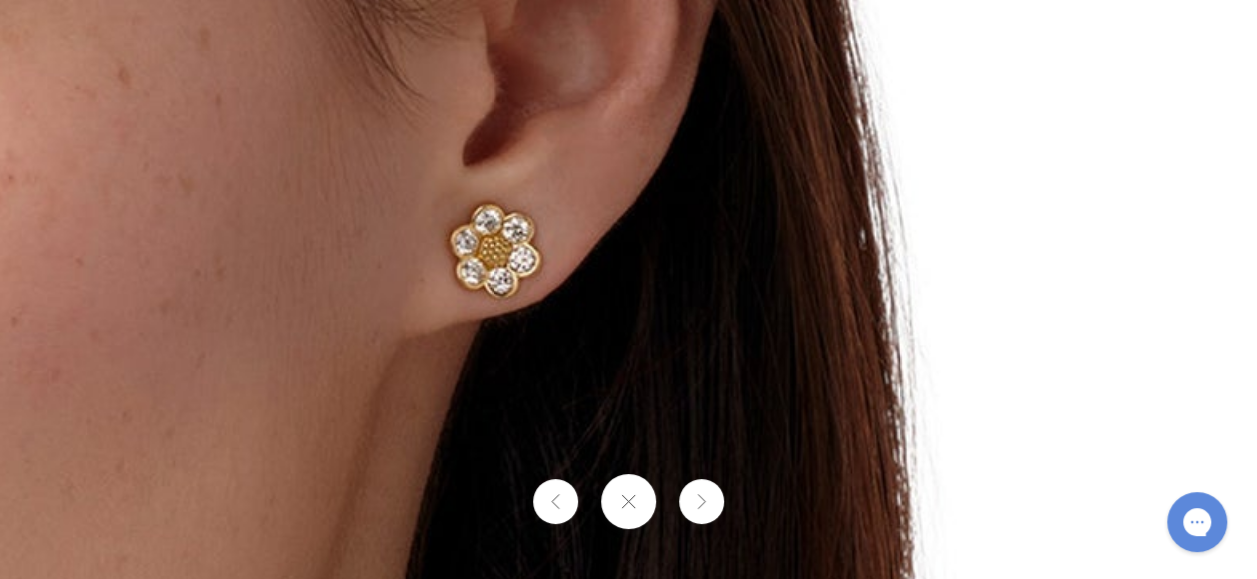 click at bounding box center (-100, 262) 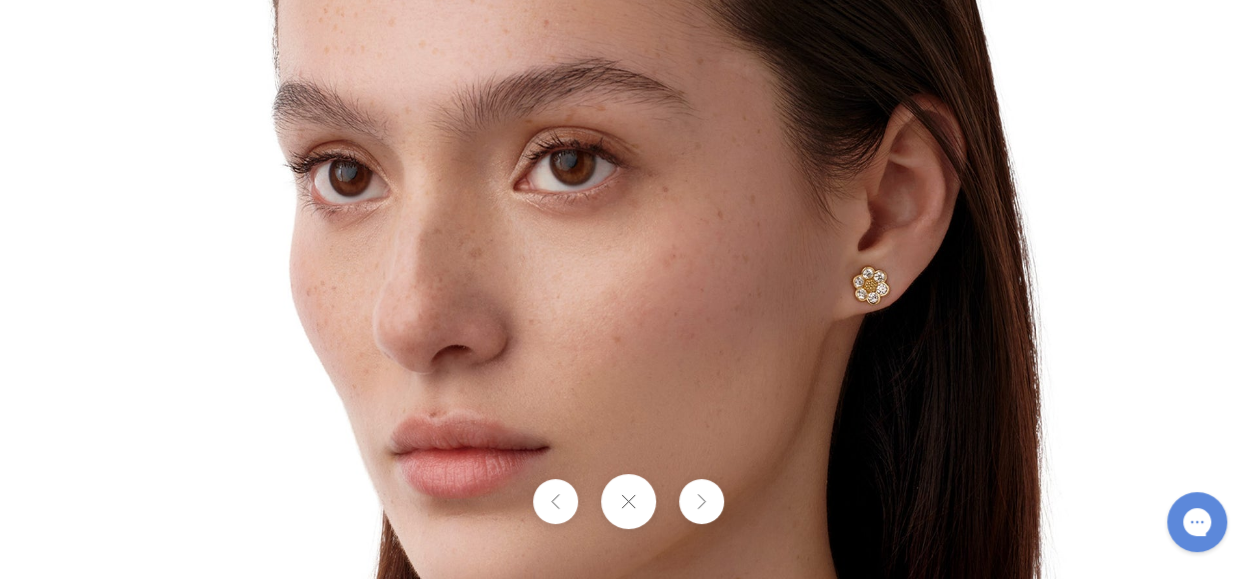click at bounding box center (628, 501) 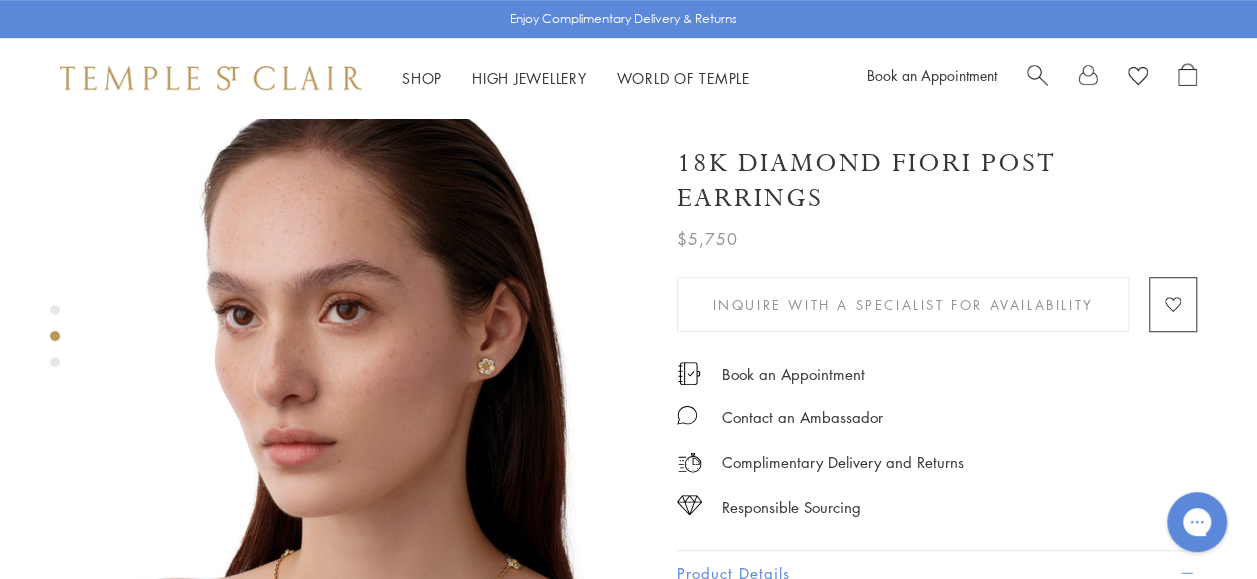 click at bounding box center (55, 362) 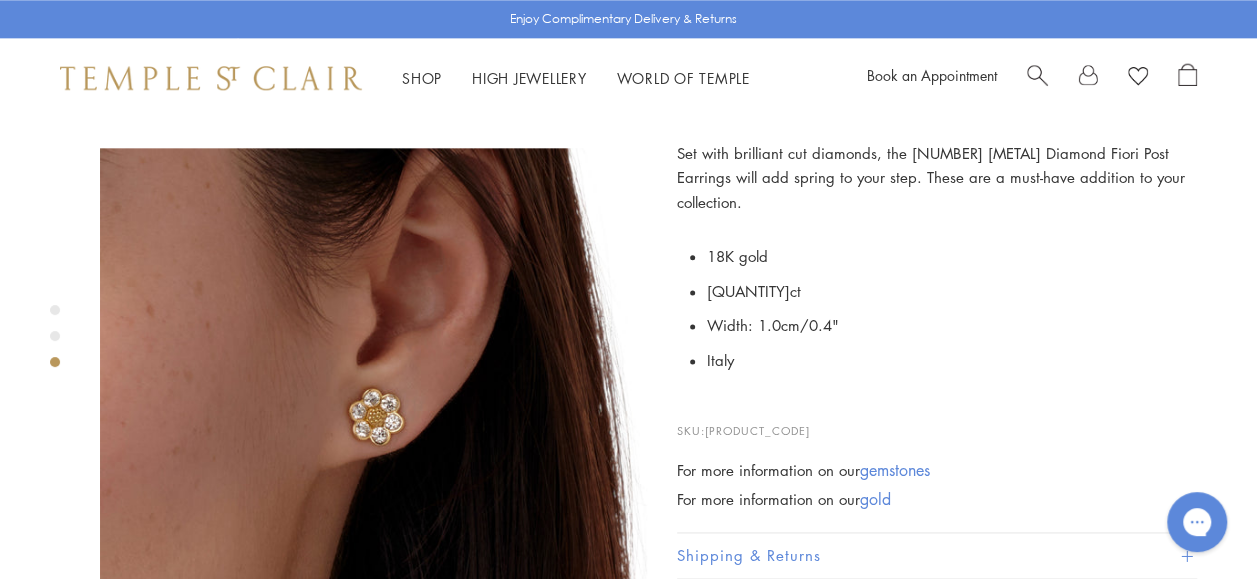 scroll, scrollTop: 1131, scrollLeft: 0, axis: vertical 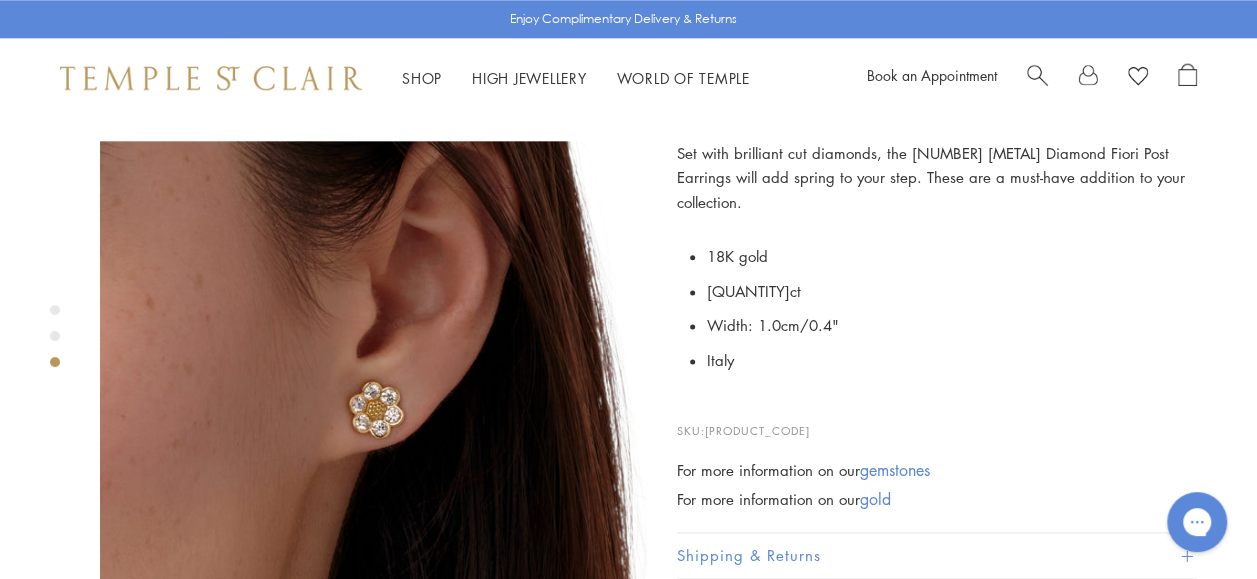 click at bounding box center (373, 414) 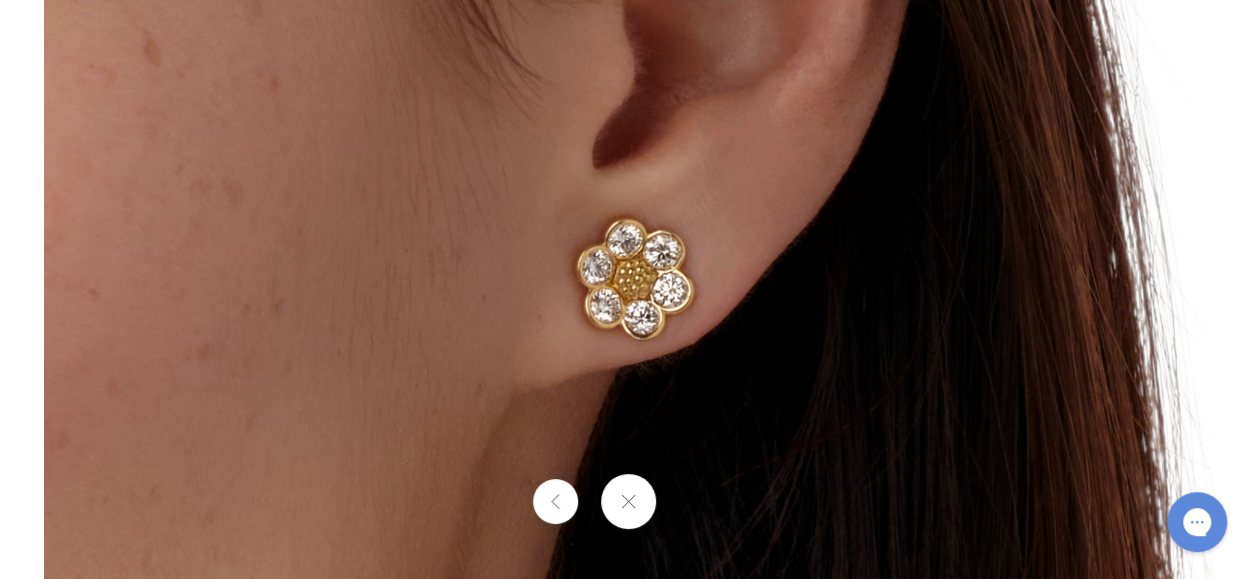 click at bounding box center [628, 289] 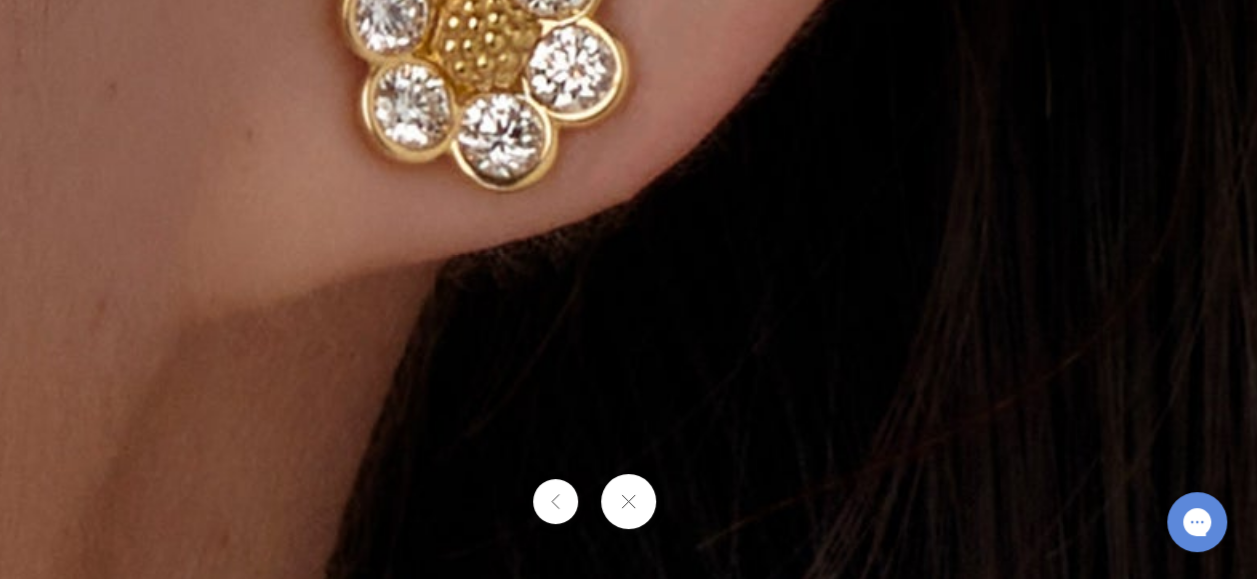 drag, startPoint x: 640, startPoint y: 379, endPoint x: 726, endPoint y: 562, distance: 202.2004 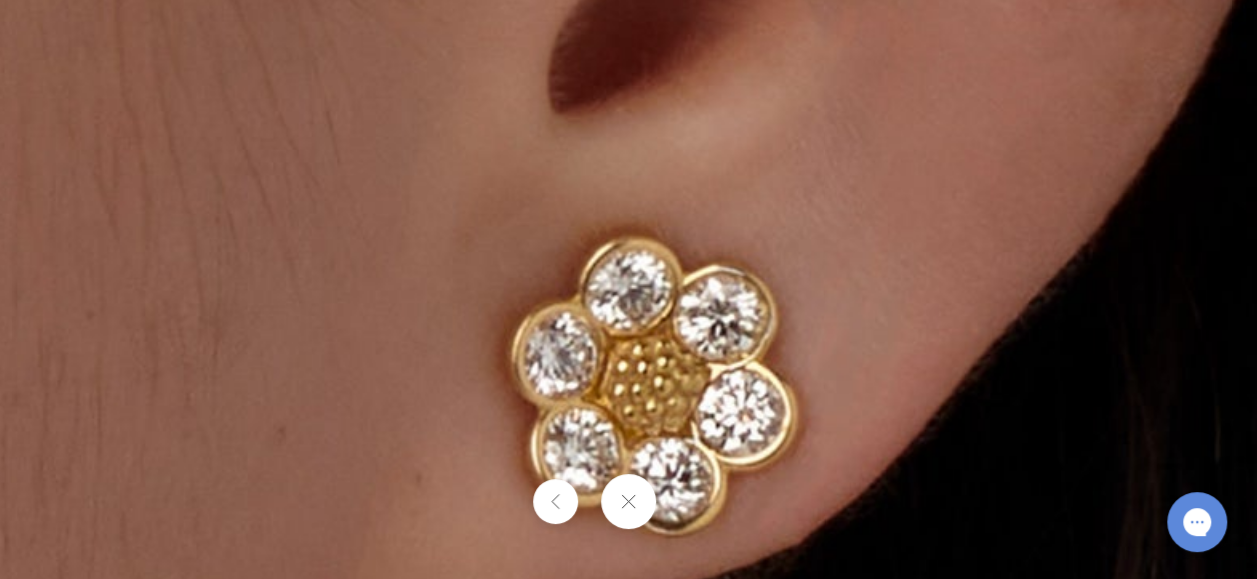 click at bounding box center (638, 411) 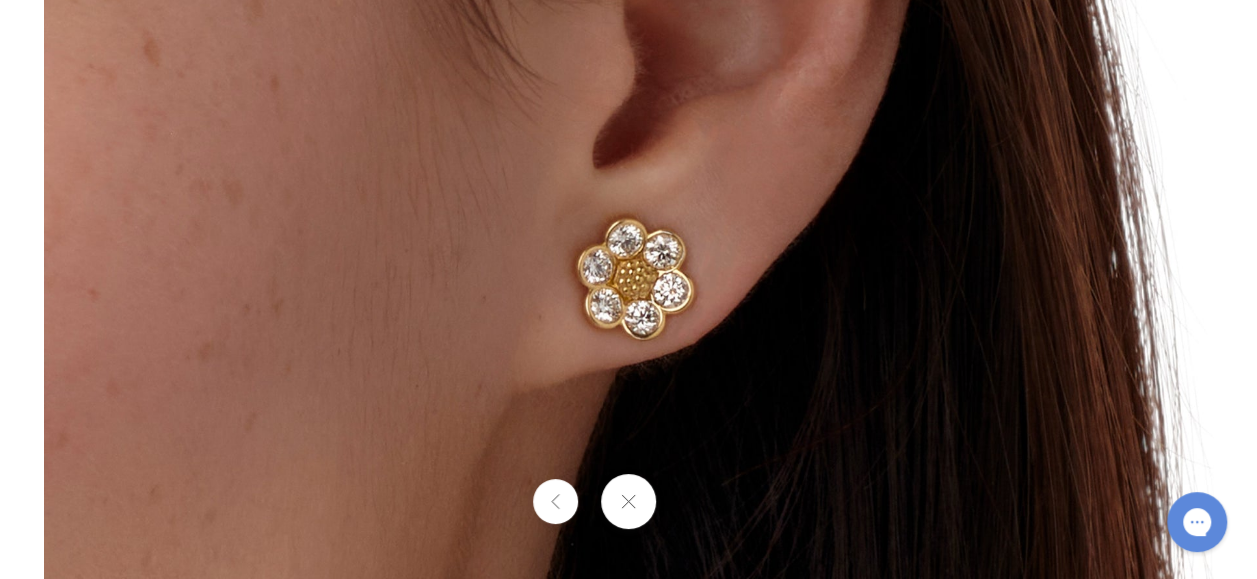 click at bounding box center (628, 501) 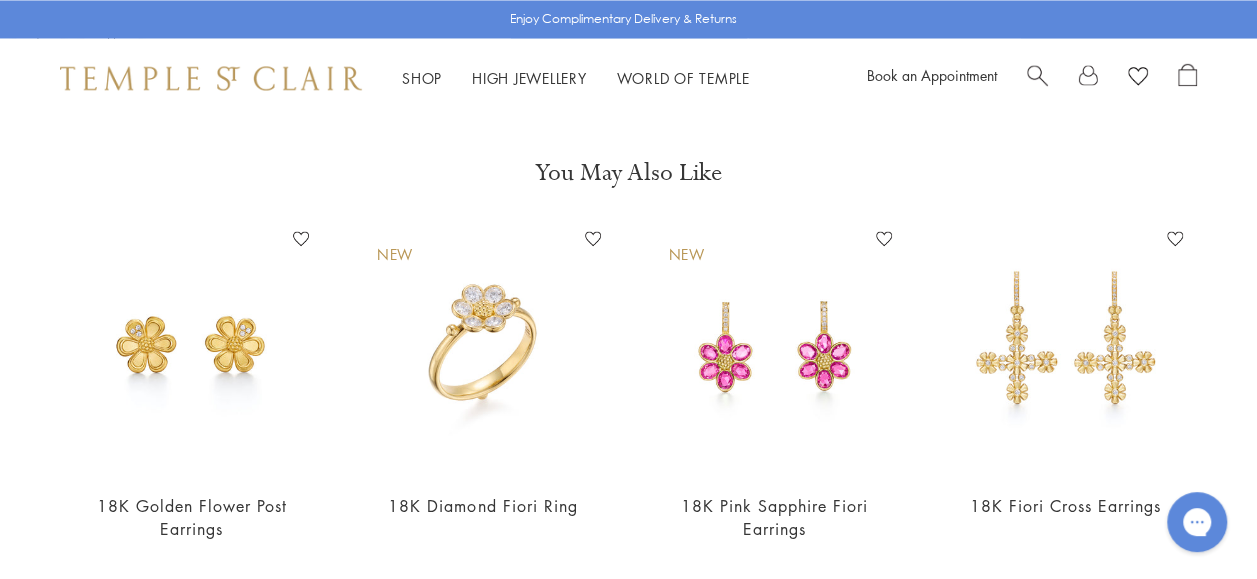 scroll, scrollTop: 1731, scrollLeft: 0, axis: vertical 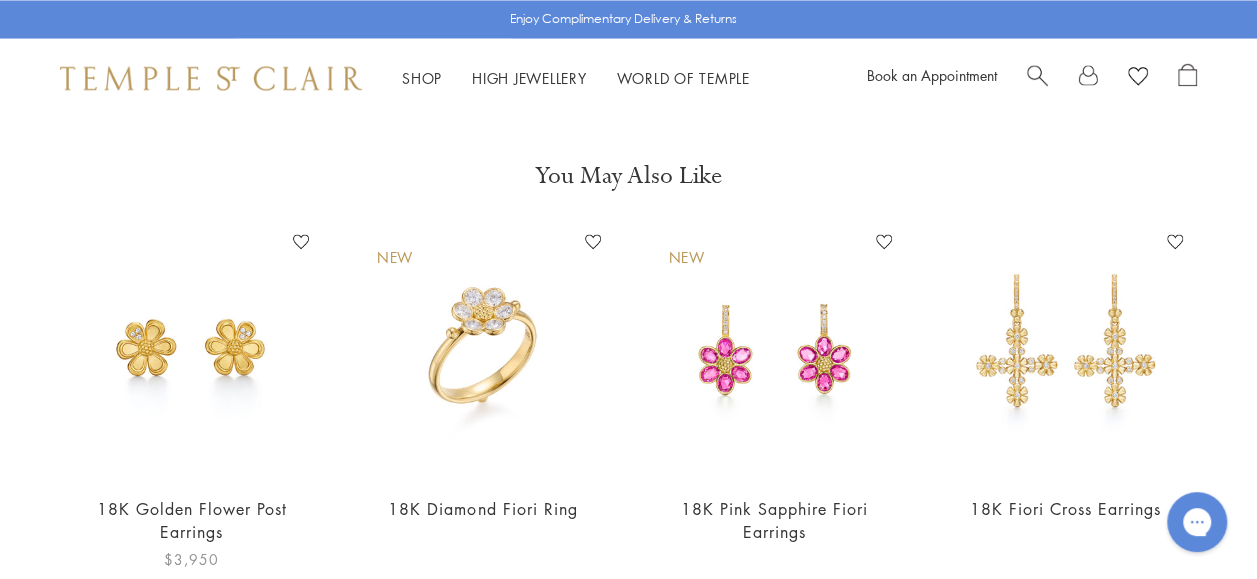 click on "18K Golden Flower Post Earrings" at bounding box center (191, 520) 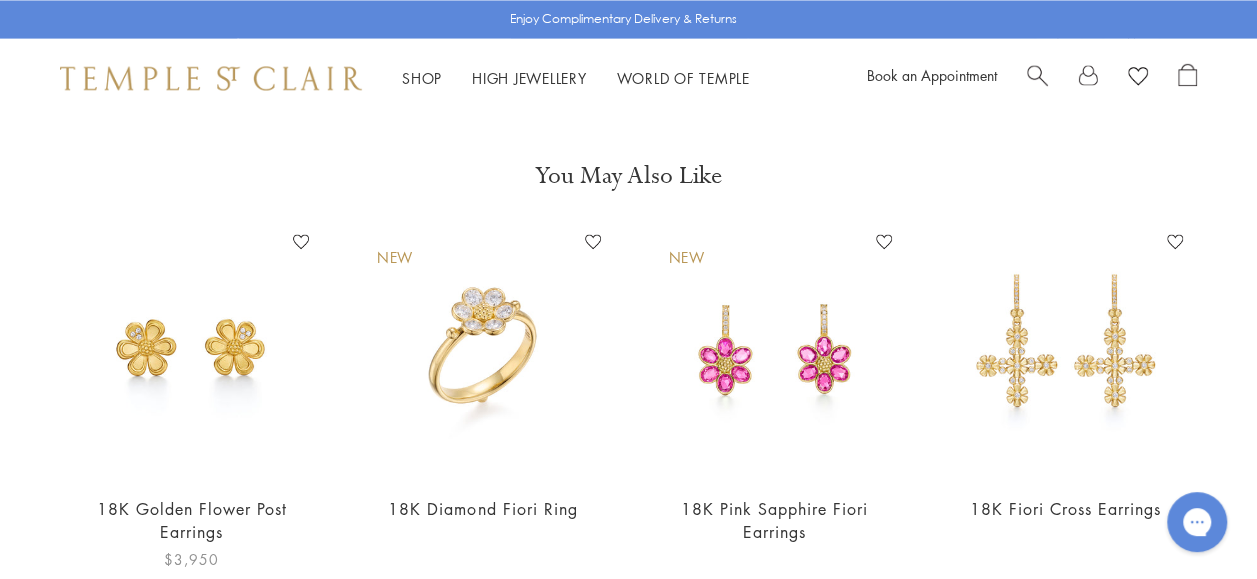 click on "18K Golden Flower Post Earrings" at bounding box center (192, 519) 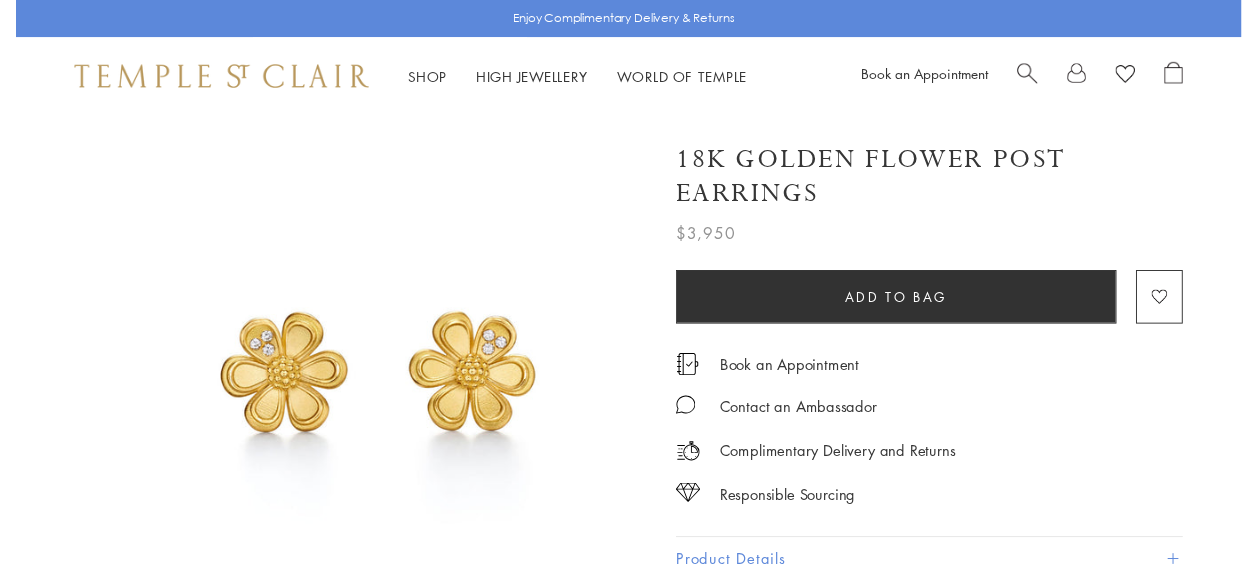 scroll, scrollTop: 0, scrollLeft: 0, axis: both 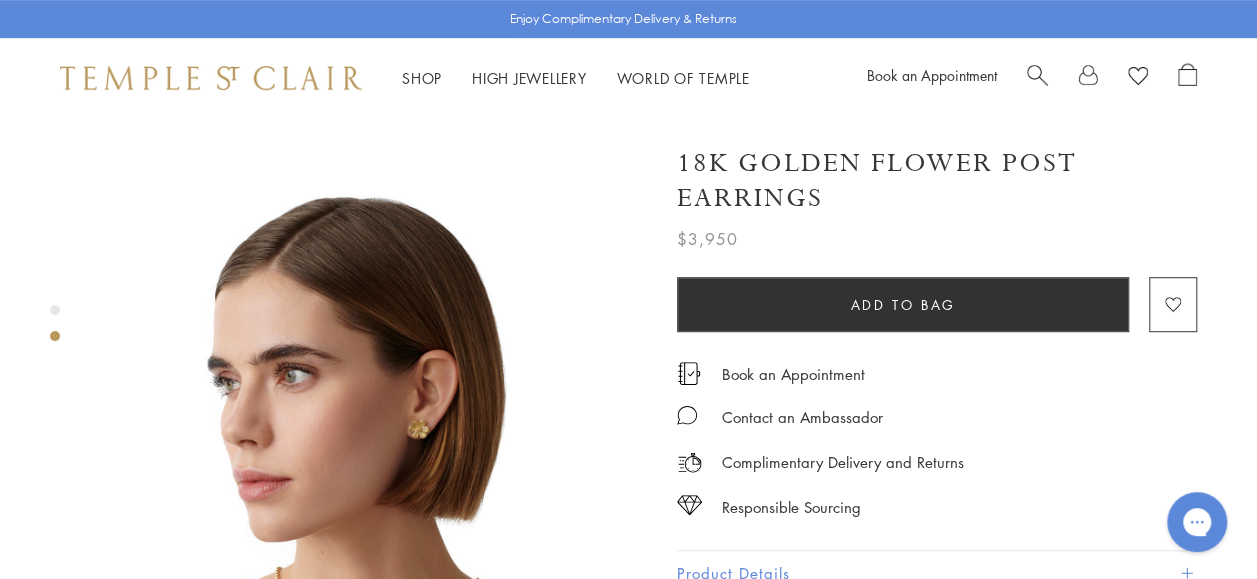click at bounding box center (373, 468) 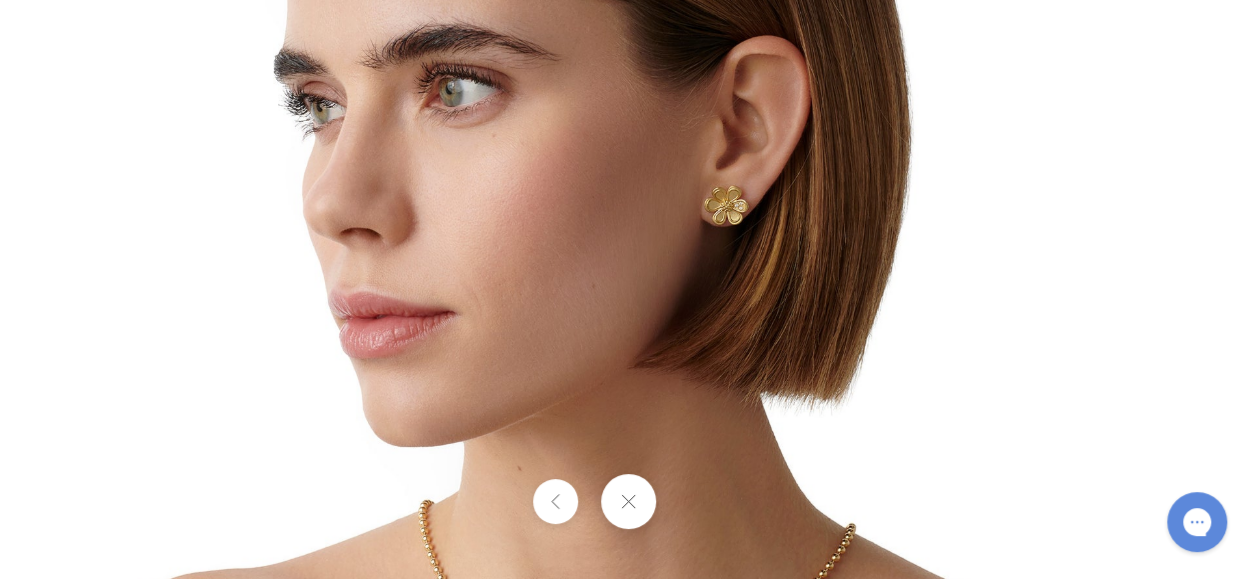 click at bounding box center (629, 290) 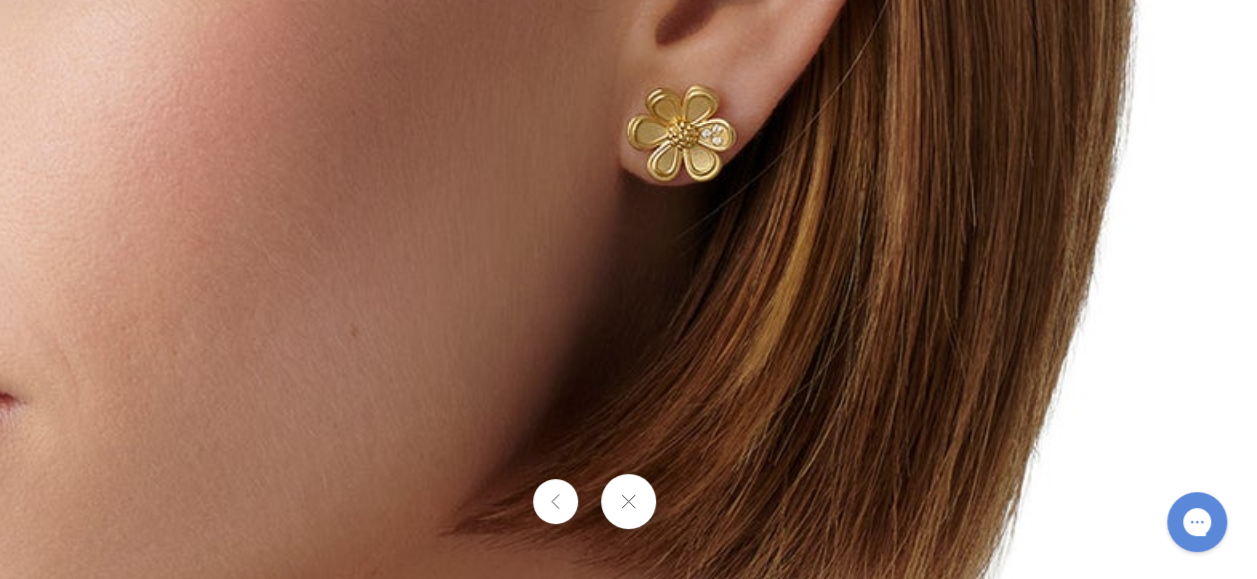 drag, startPoint x: 706, startPoint y: 481, endPoint x: 692, endPoint y: 582, distance: 101.96568 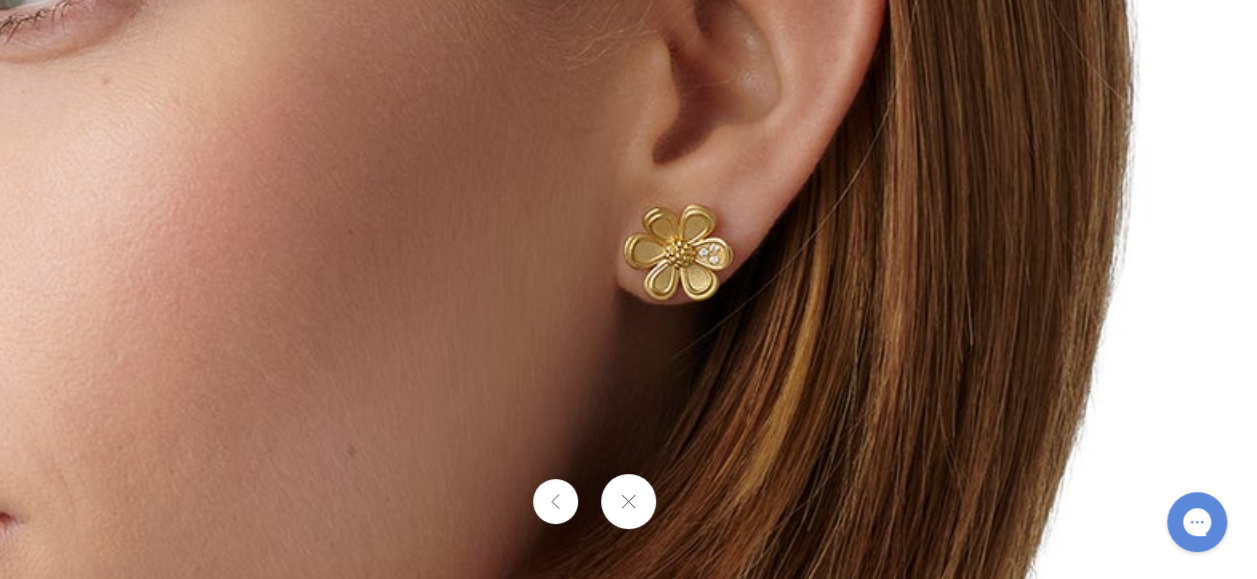 click at bounding box center (439, 461) 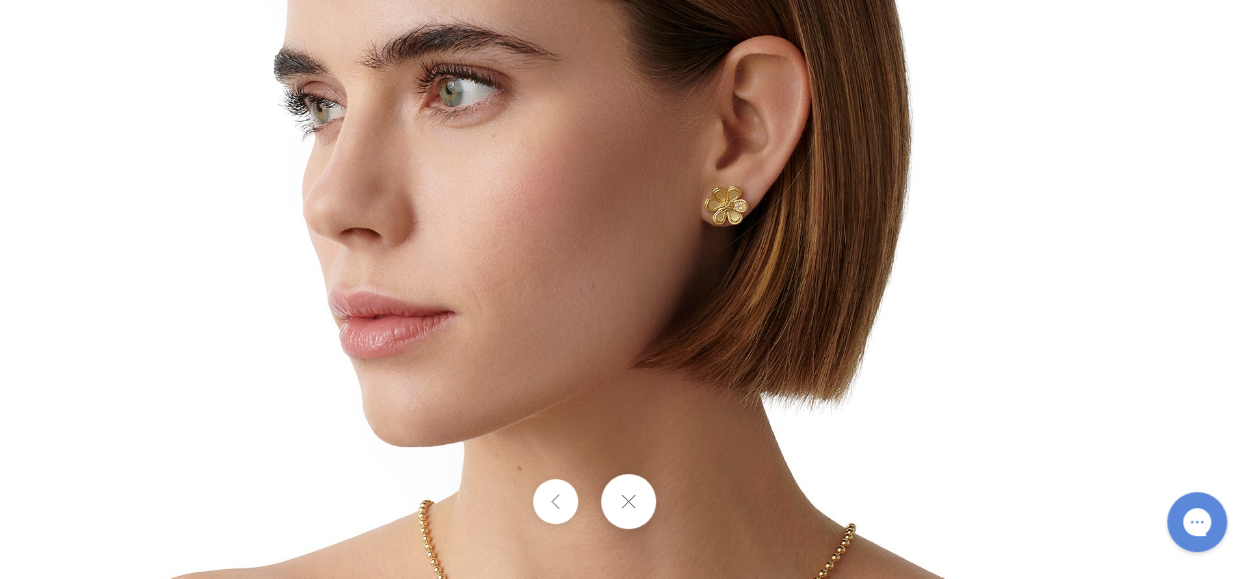 click at bounding box center (629, 290) 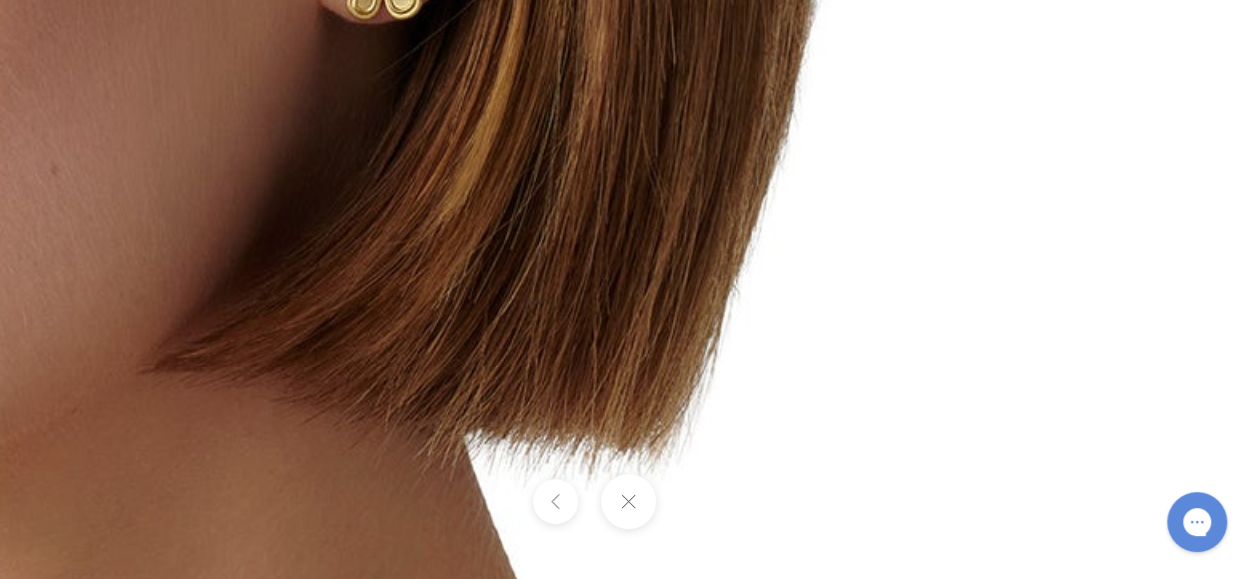 click at bounding box center (142, 180) 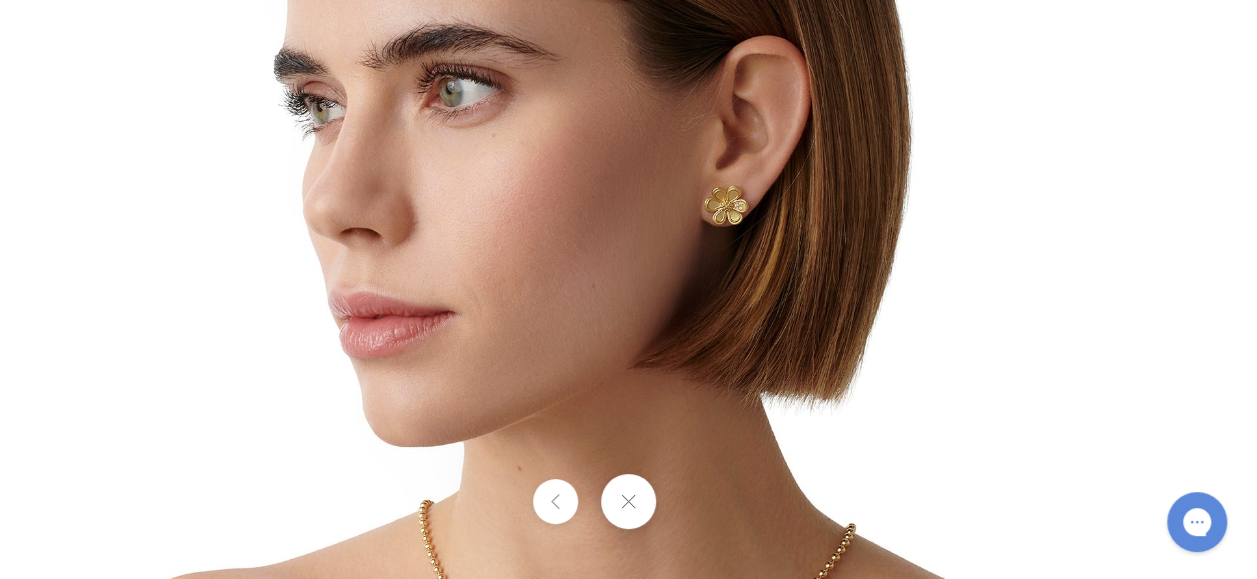 click at bounding box center [628, 501] 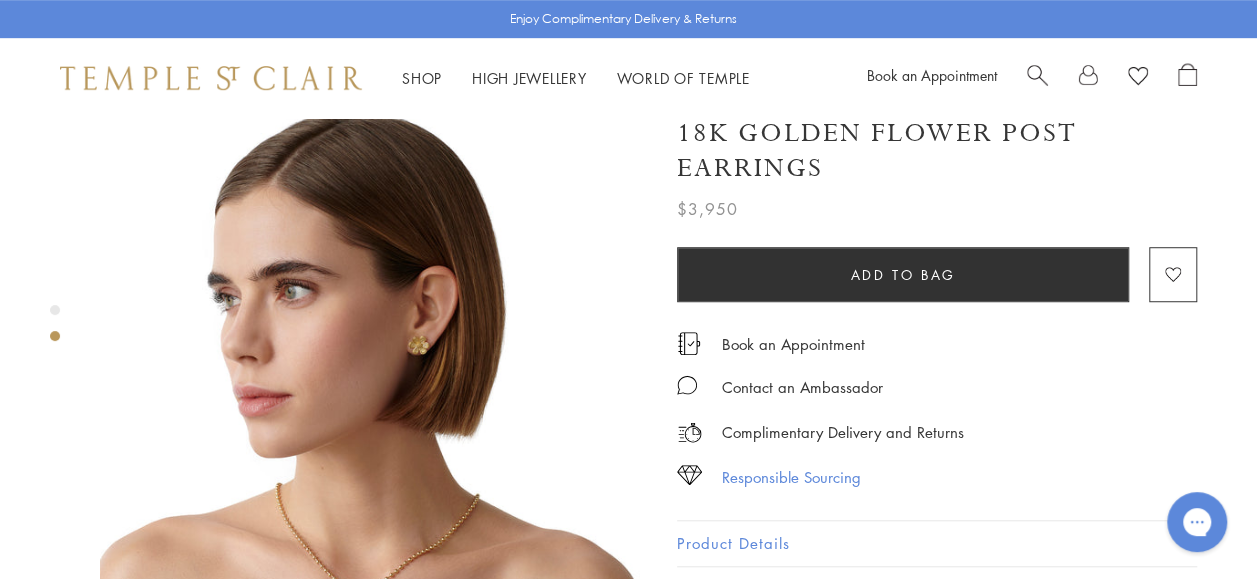 scroll, scrollTop: 700, scrollLeft: 0, axis: vertical 